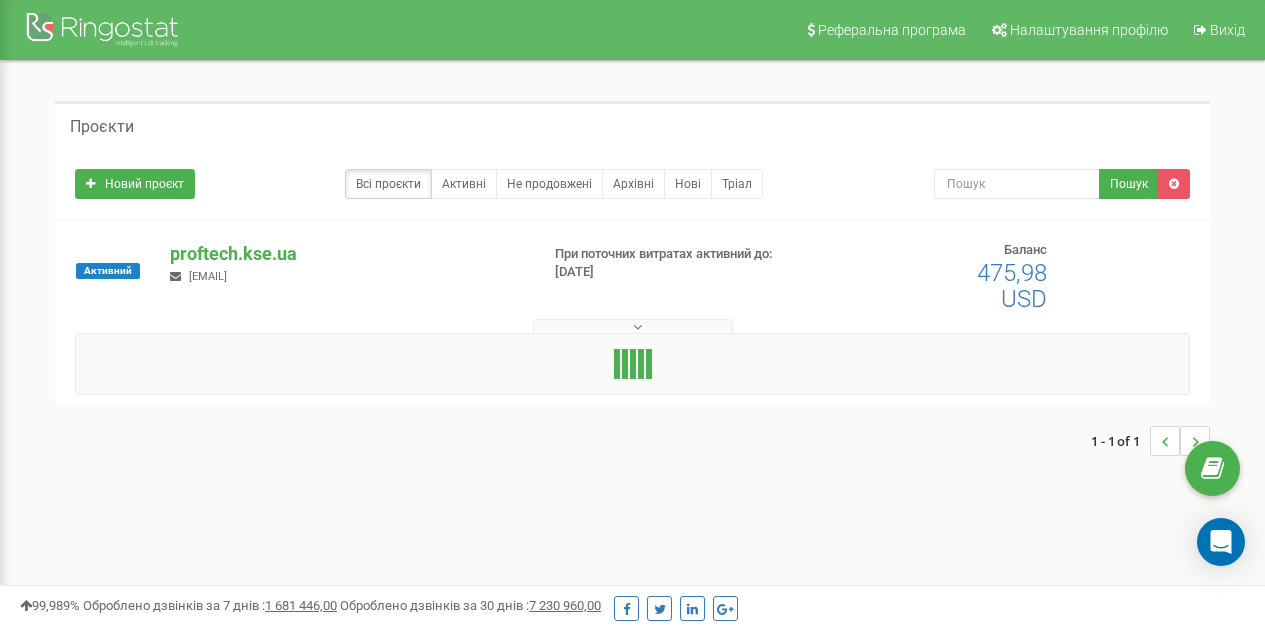 scroll, scrollTop: 0, scrollLeft: 0, axis: both 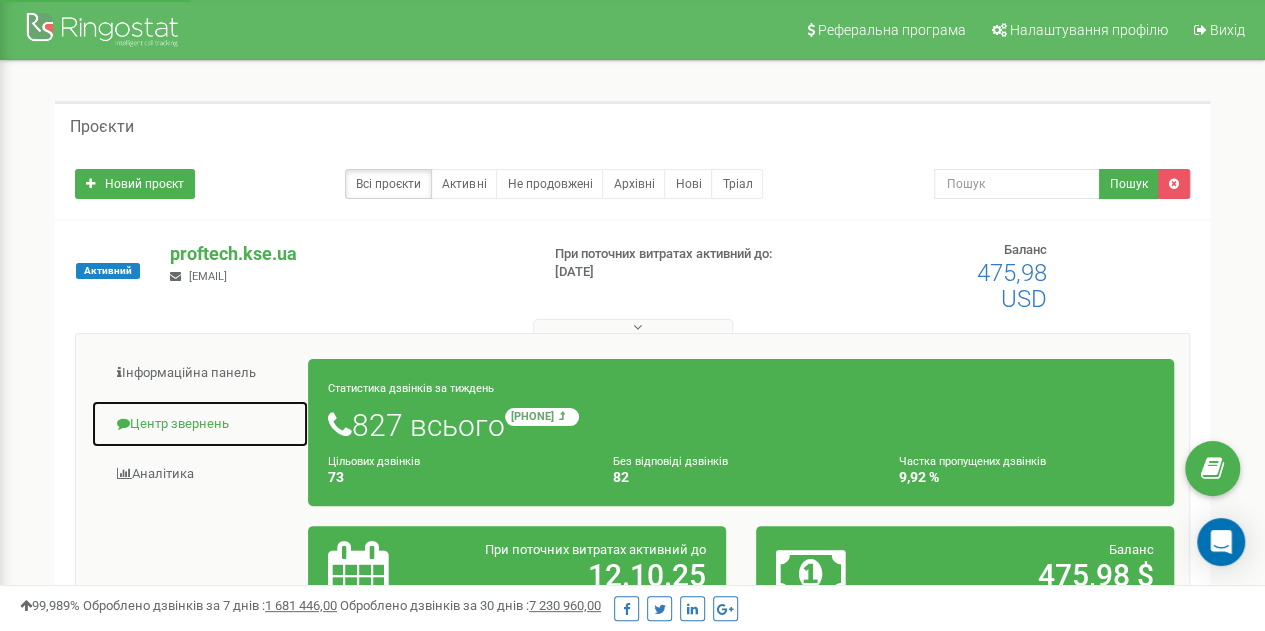 click on "Центр звернень" at bounding box center (200, 424) 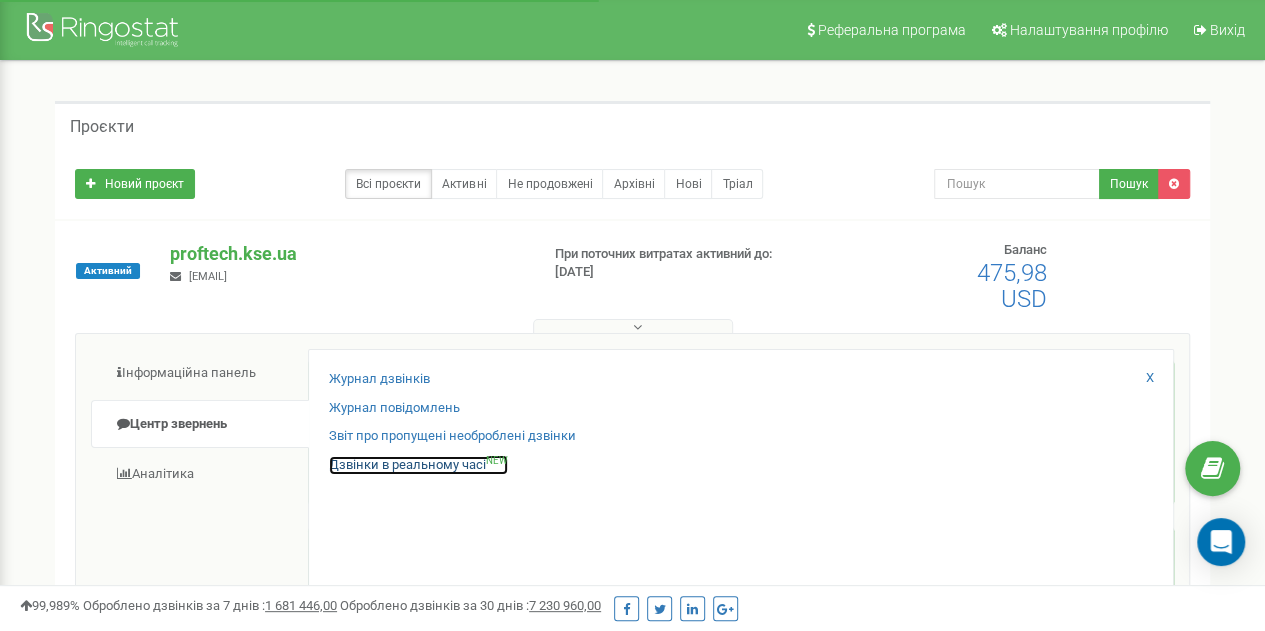 click on "Дзвінки в реальному часі  NEW" at bounding box center [418, 465] 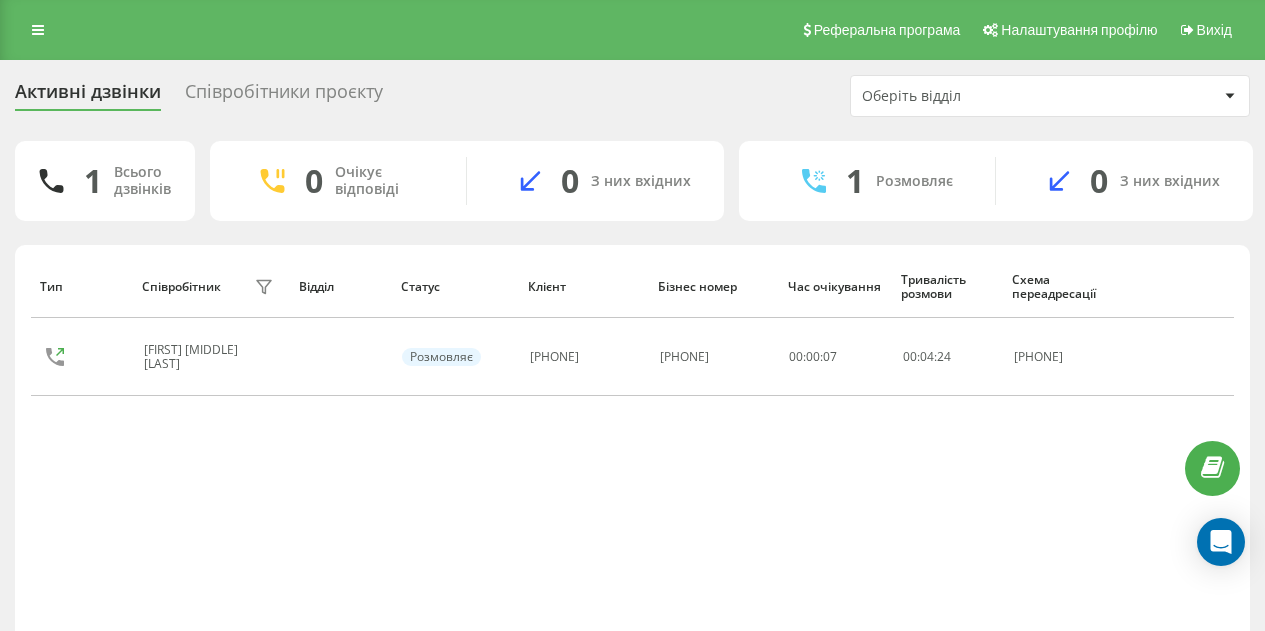 scroll, scrollTop: 0, scrollLeft: 0, axis: both 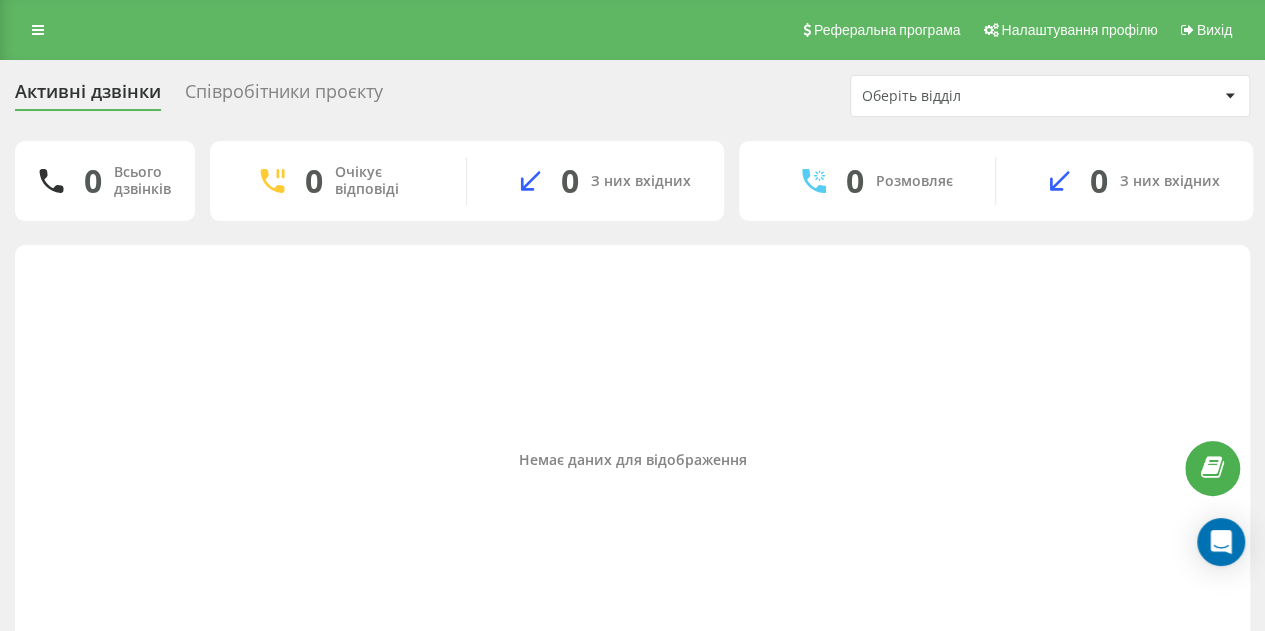 click on "Співробітники проєкту" at bounding box center (284, 96) 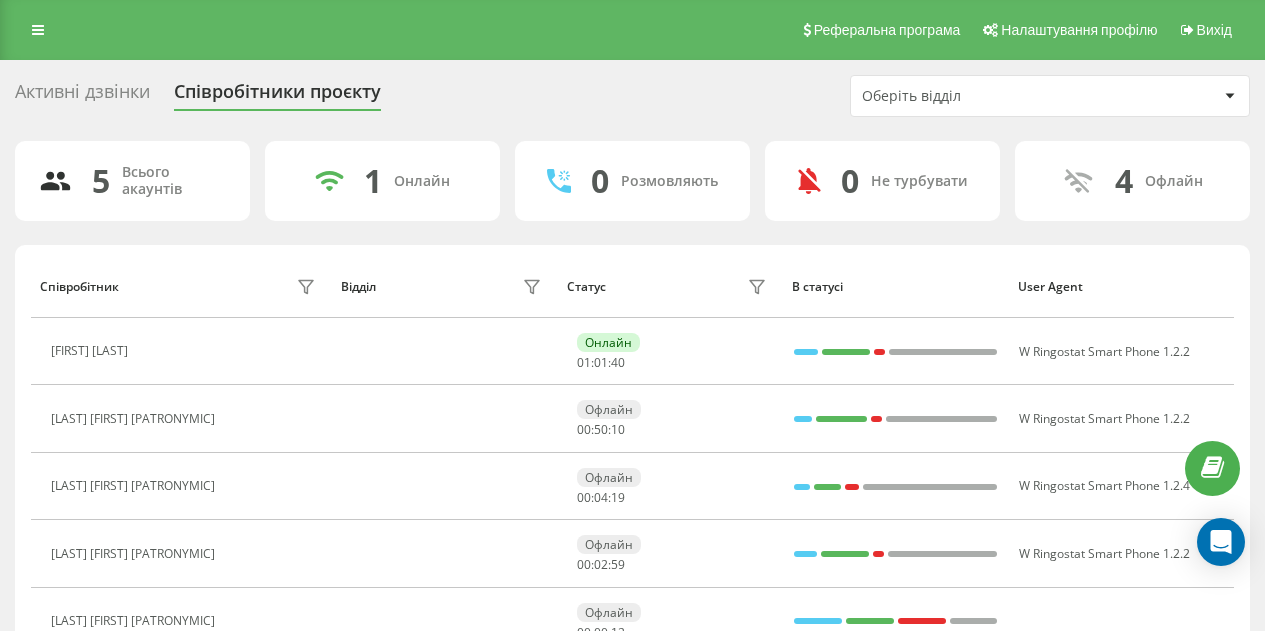 scroll, scrollTop: 0, scrollLeft: 0, axis: both 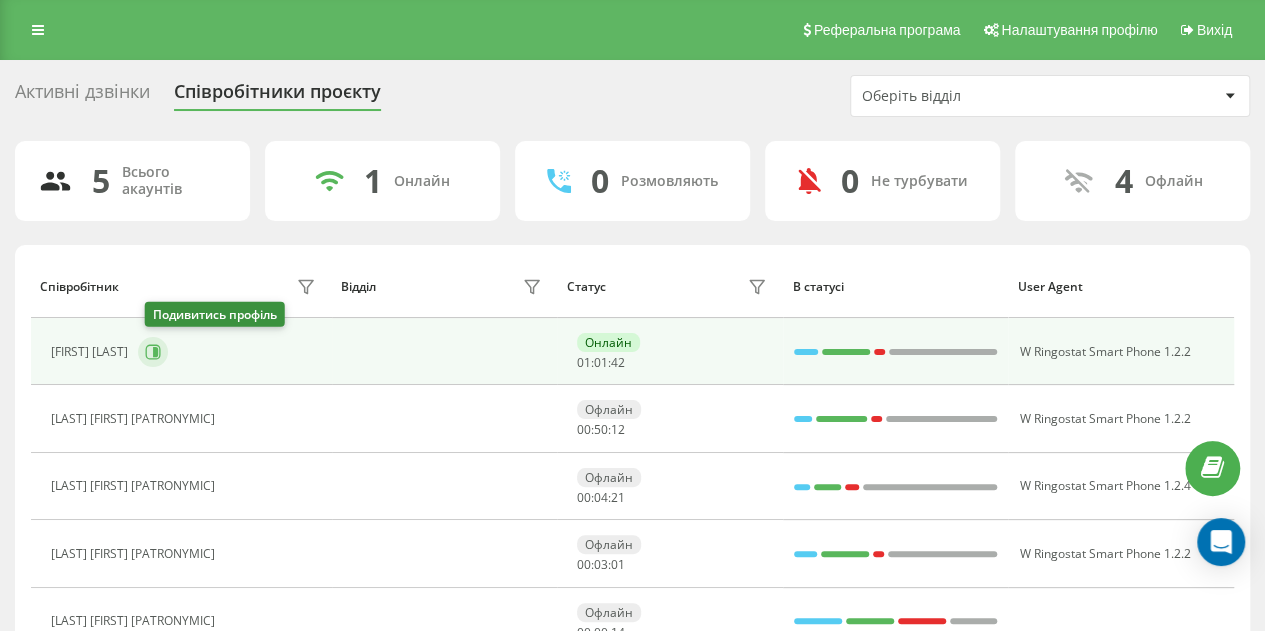click 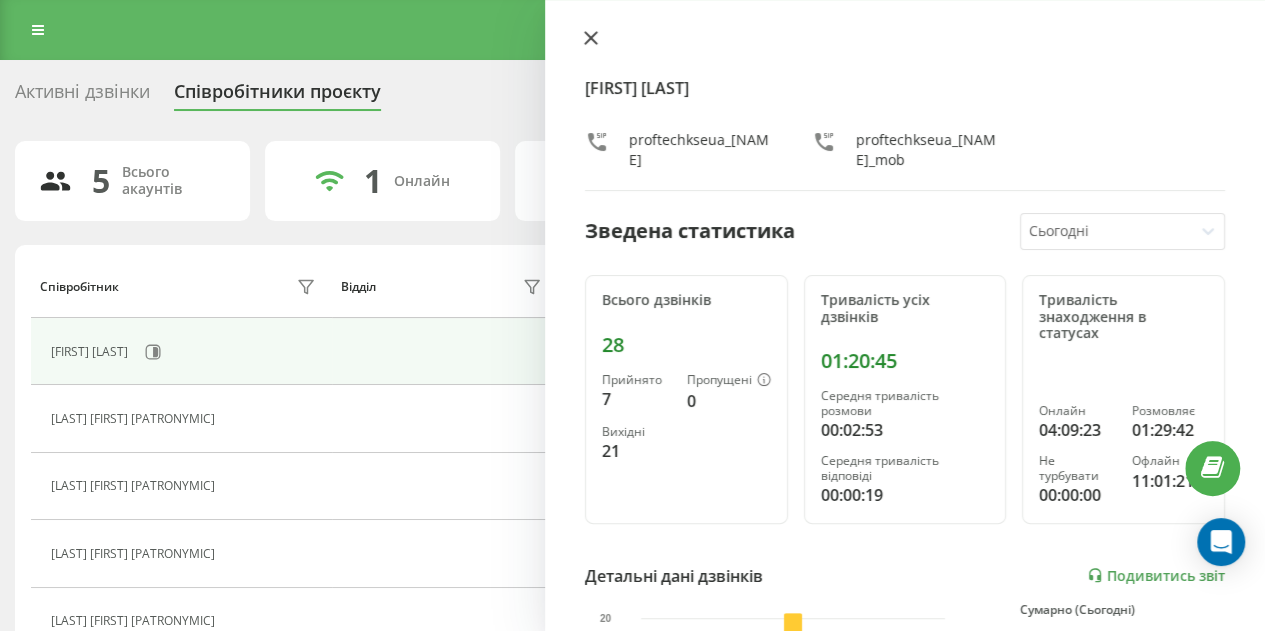 click 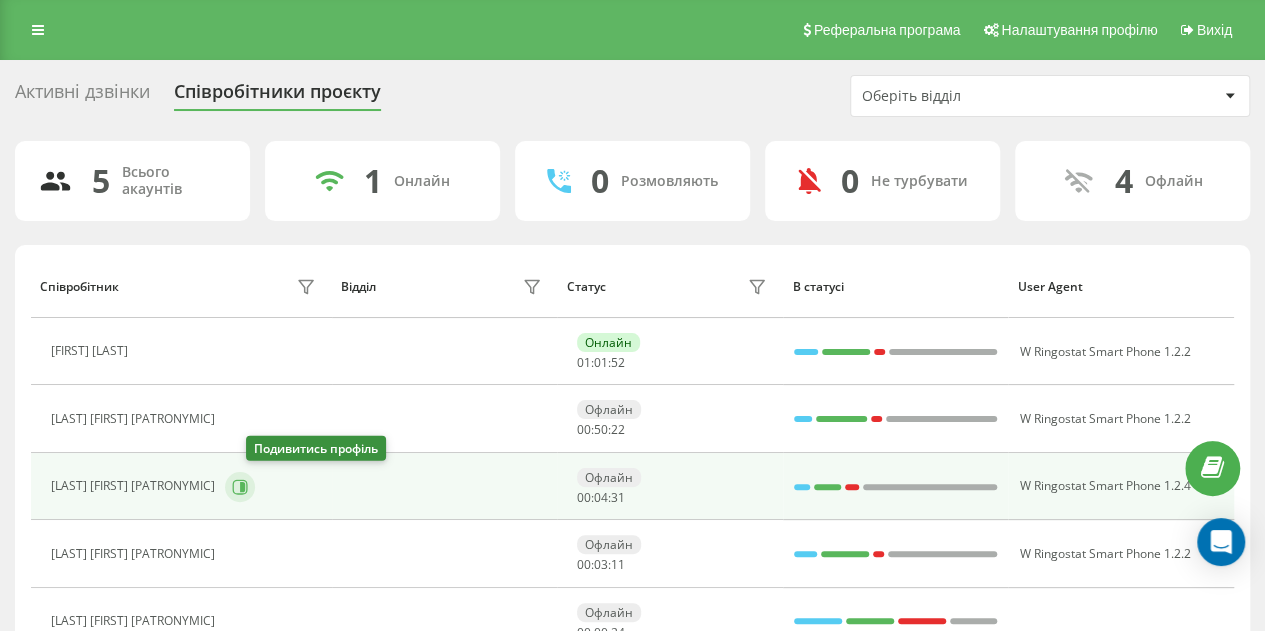 click 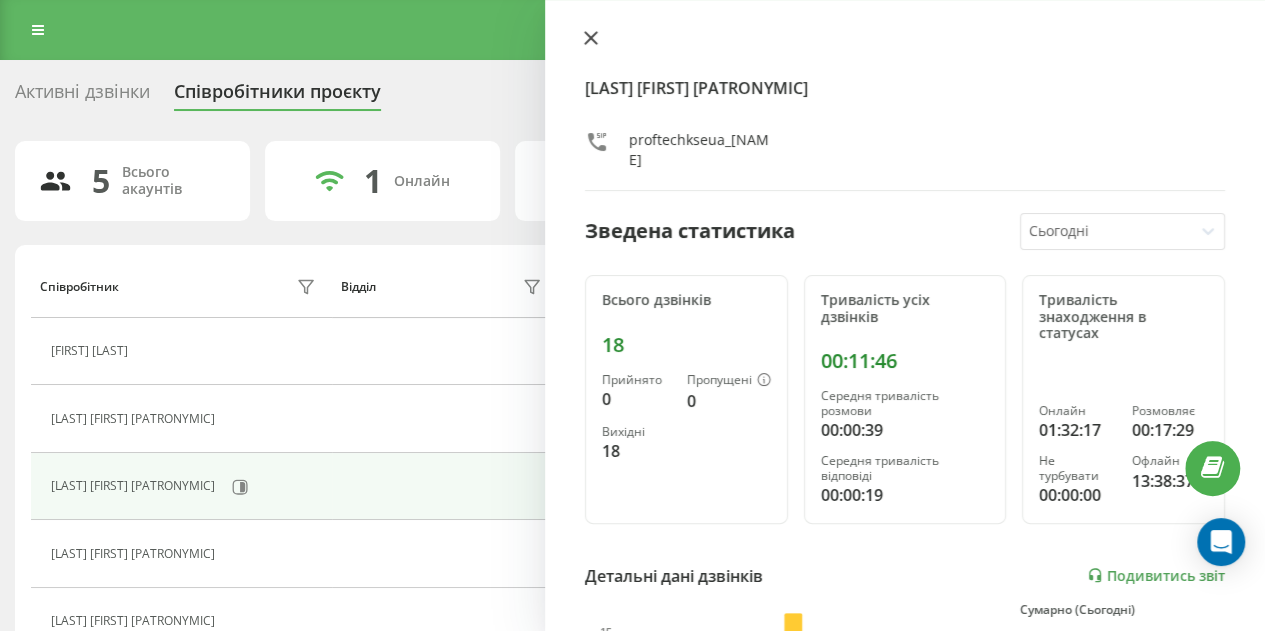 click 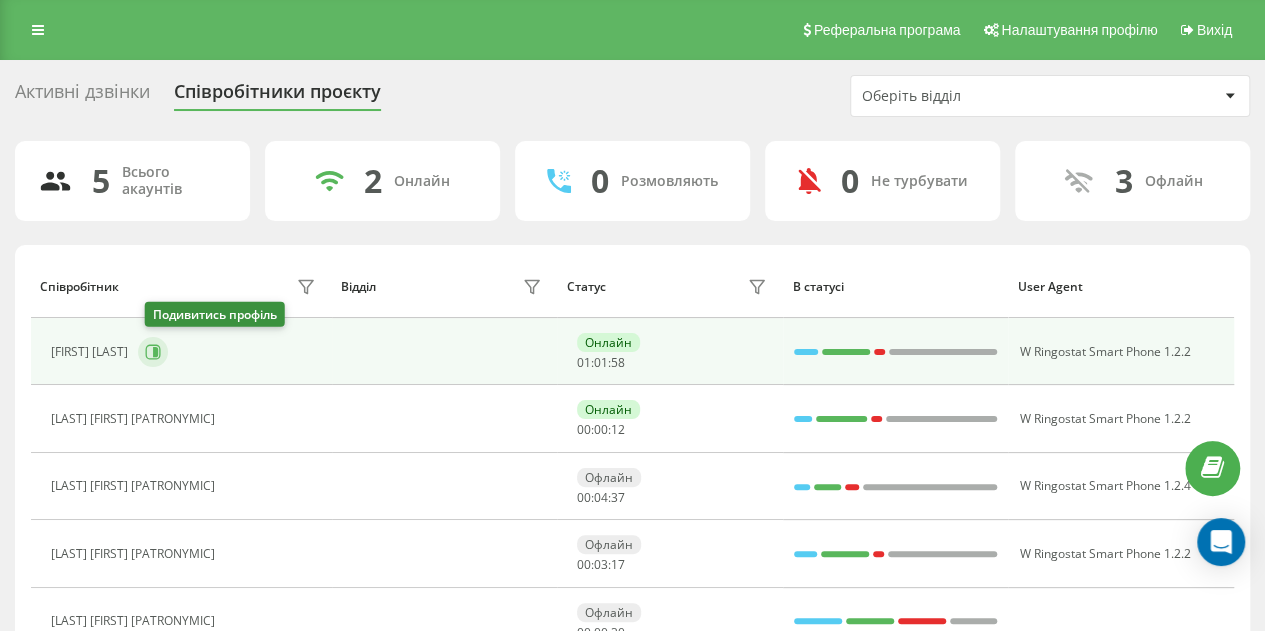 click 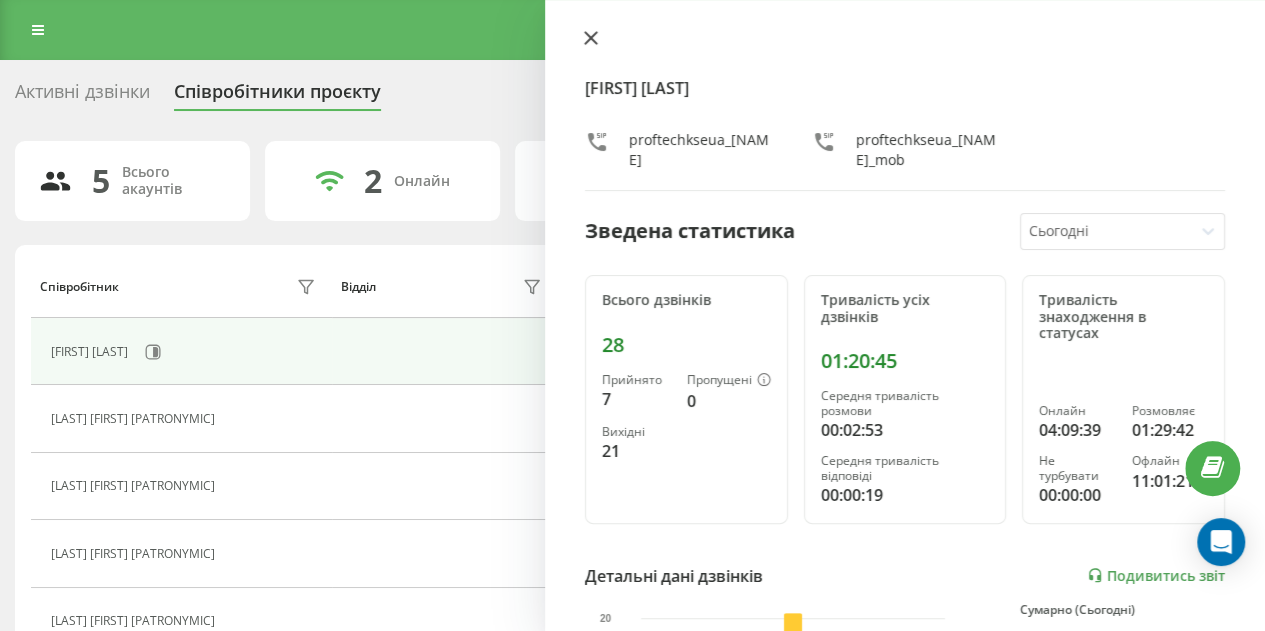 click 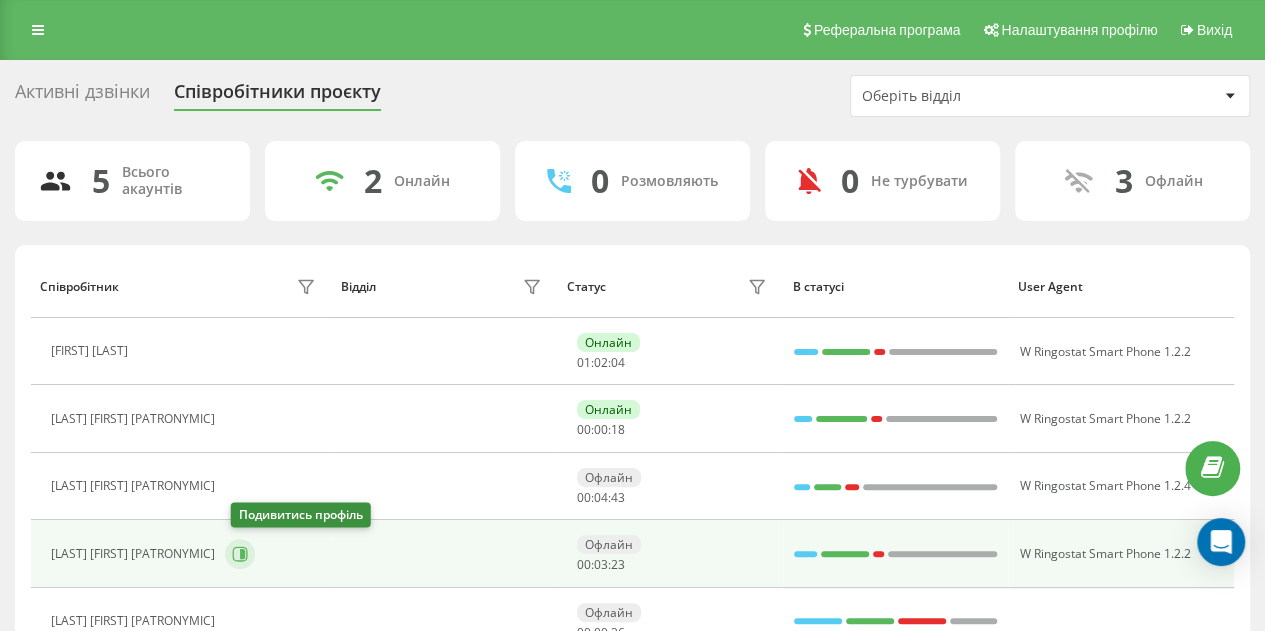 click 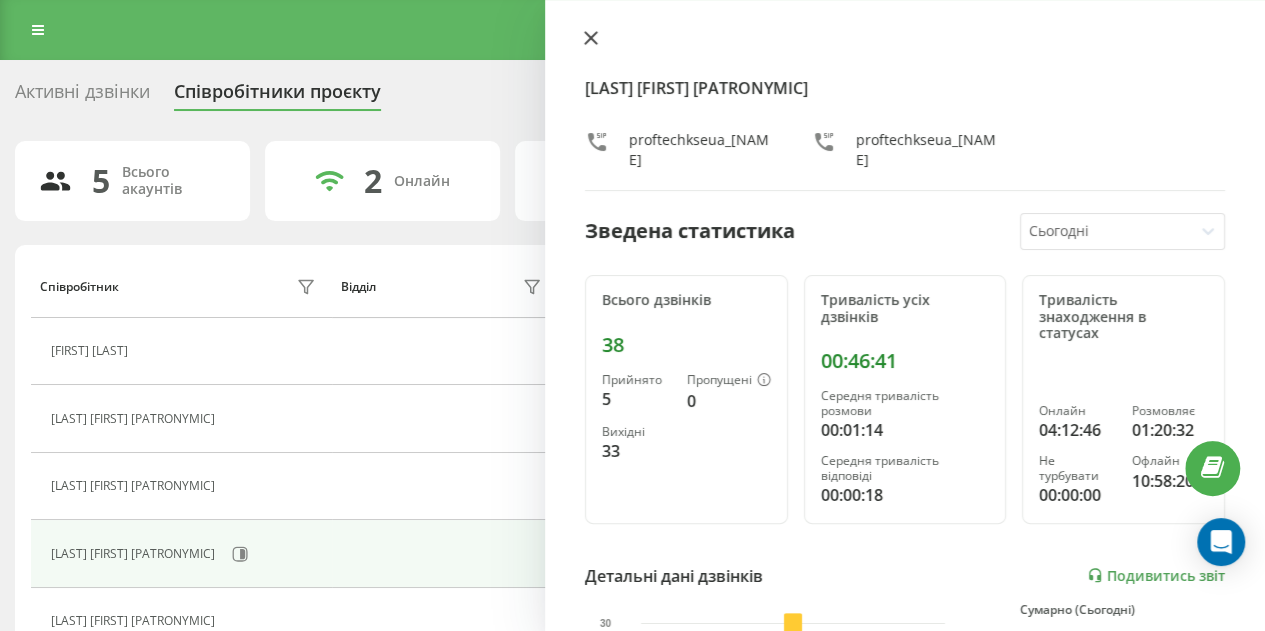 click 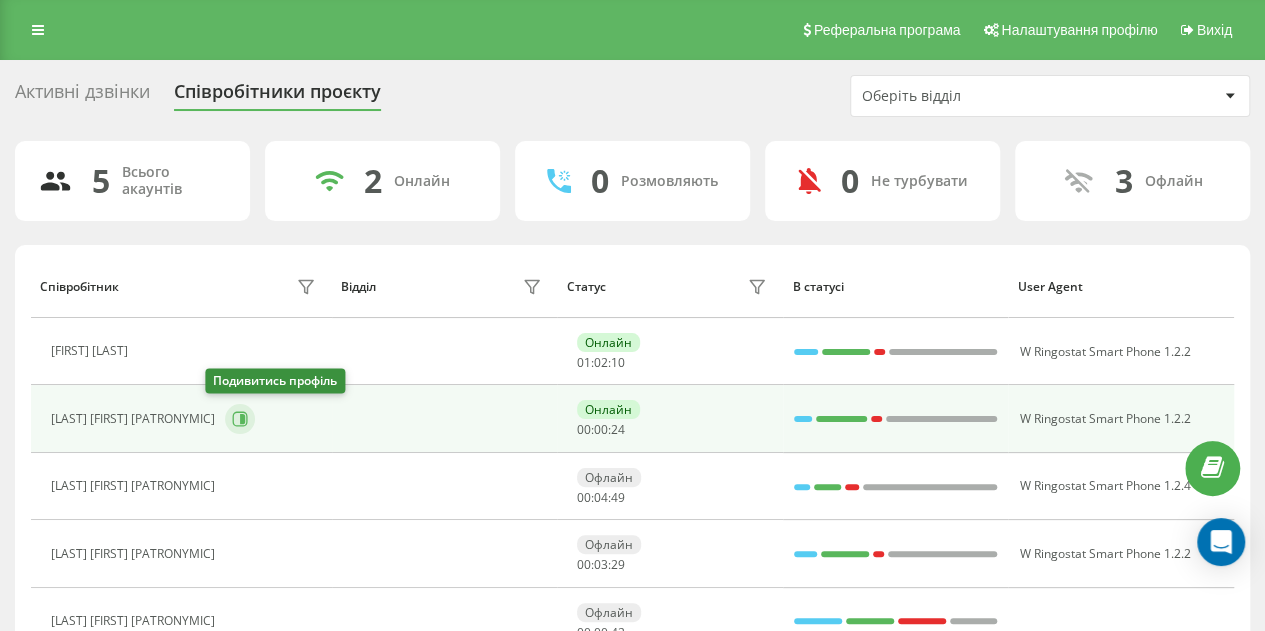 click 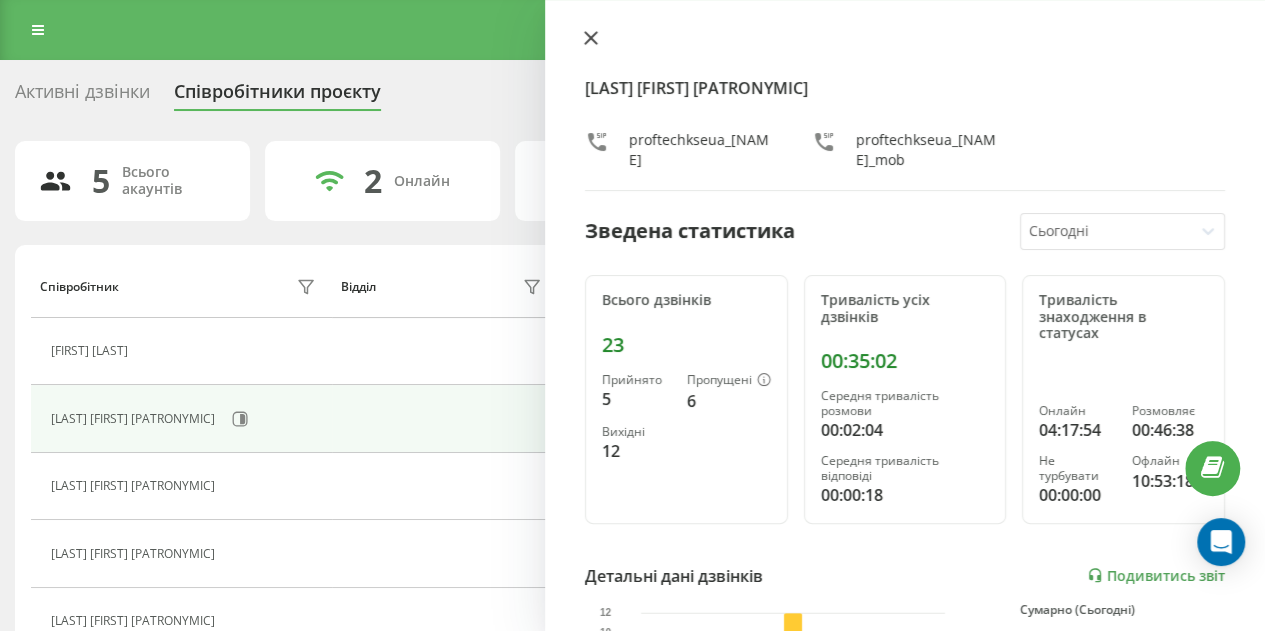 click 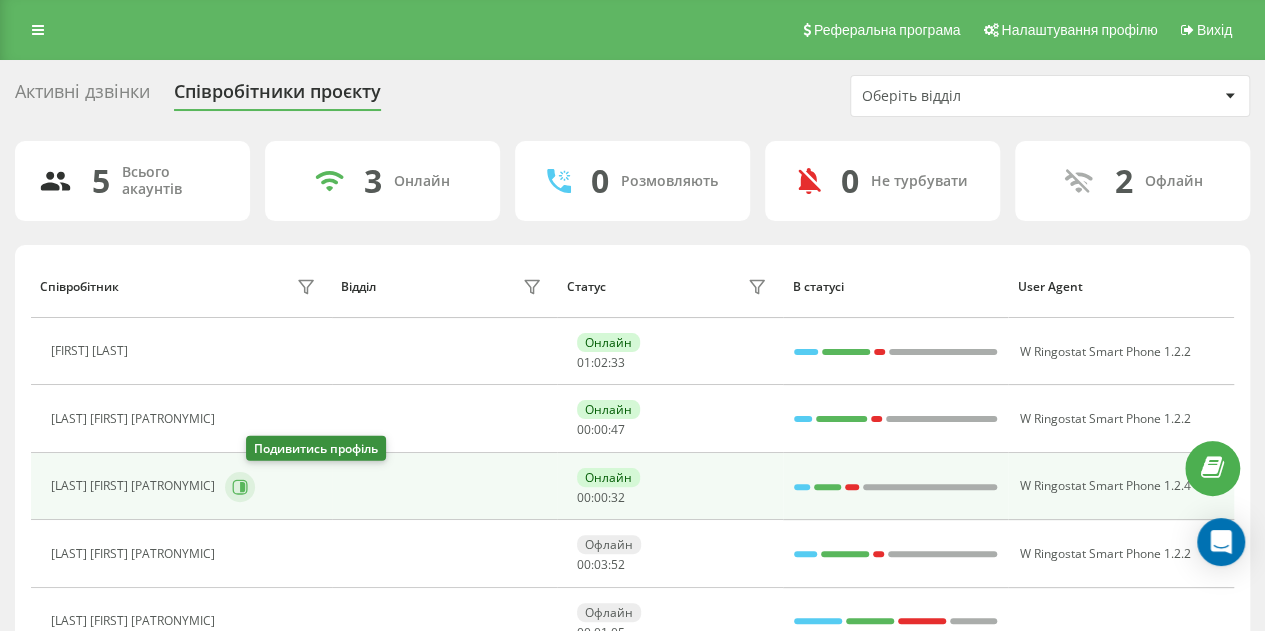 click 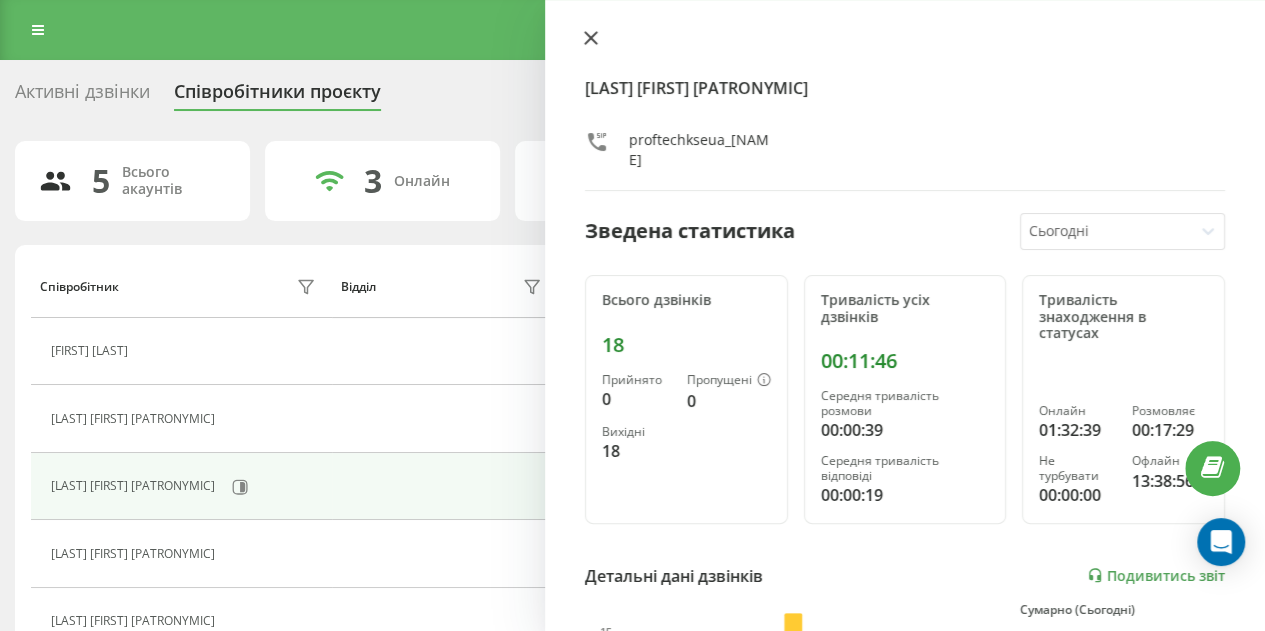click 